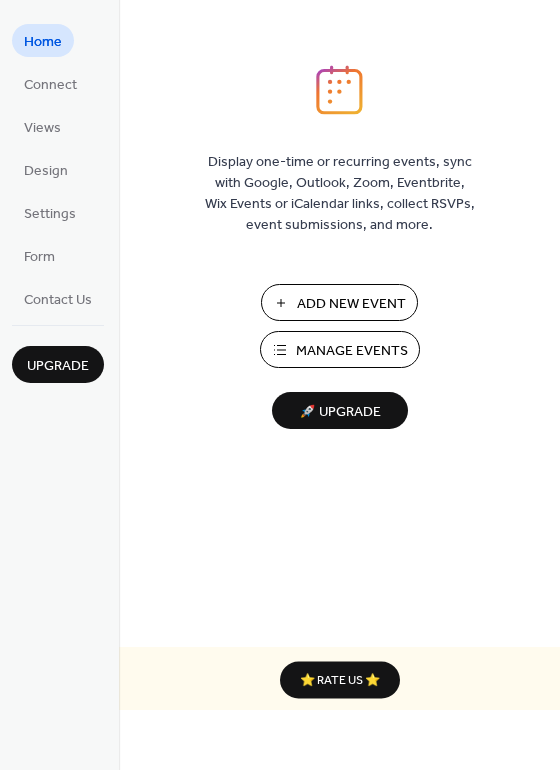 scroll, scrollTop: 0, scrollLeft: 0, axis: both 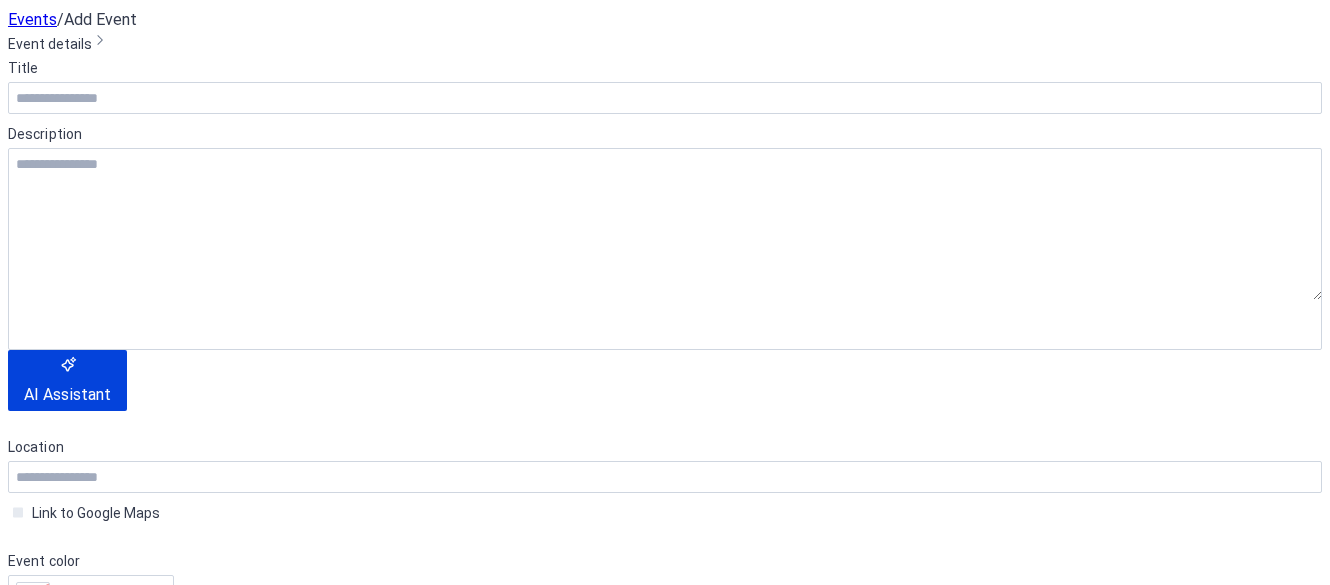 click at bounding box center (852, 2204) 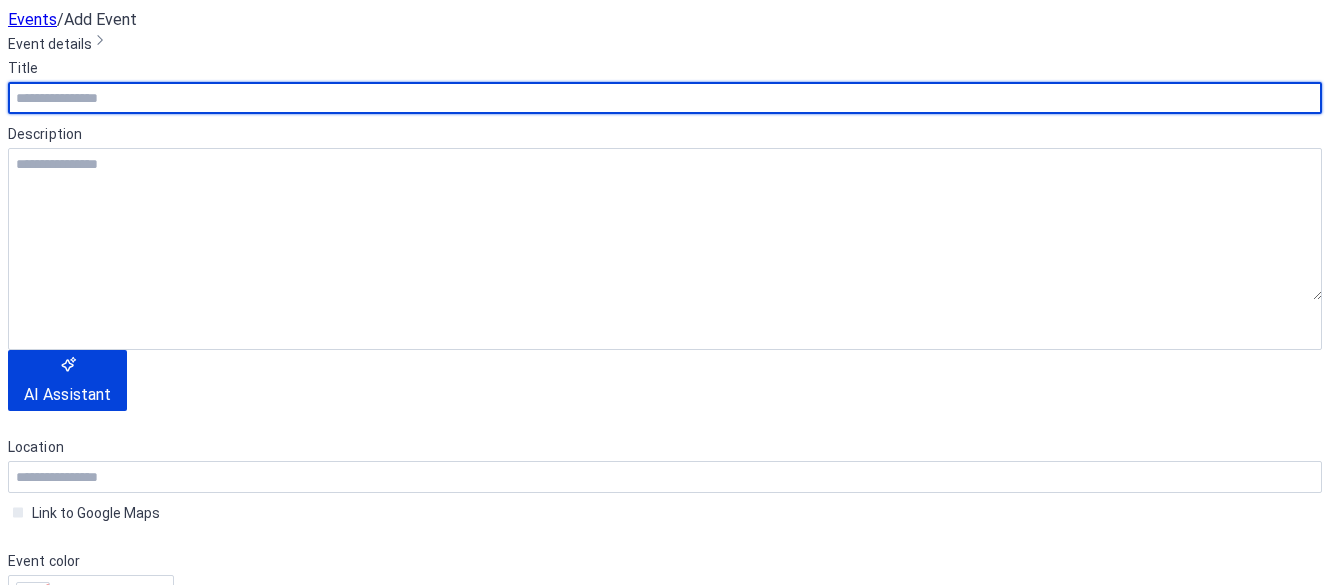 click at bounding box center [665, 98] 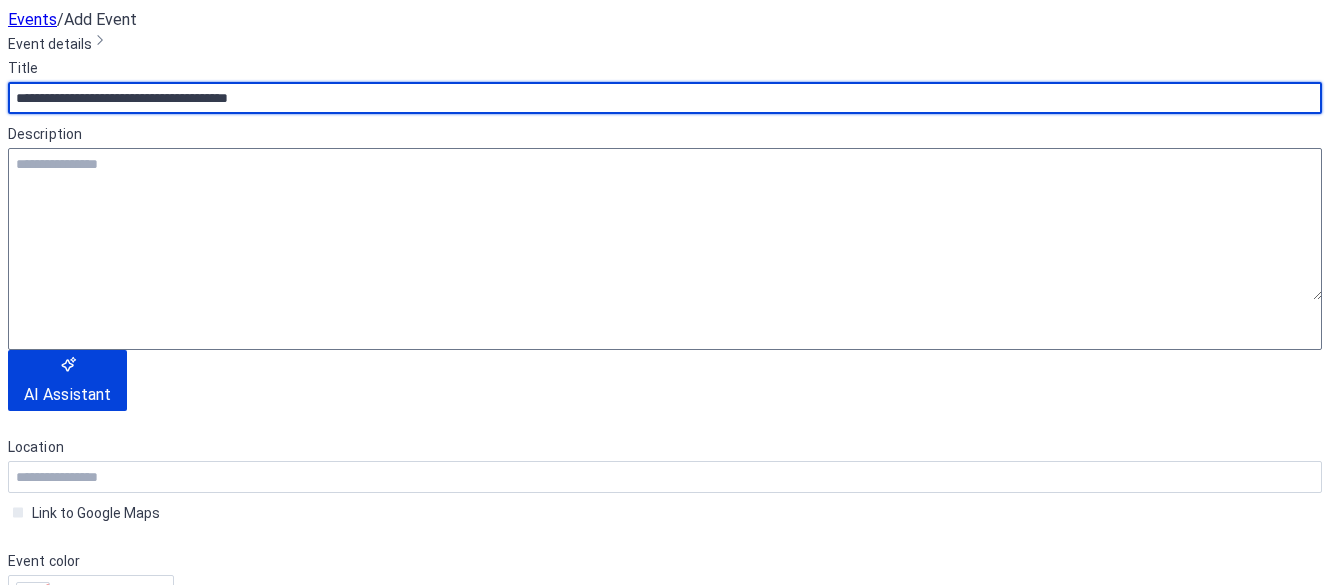 type on "**********" 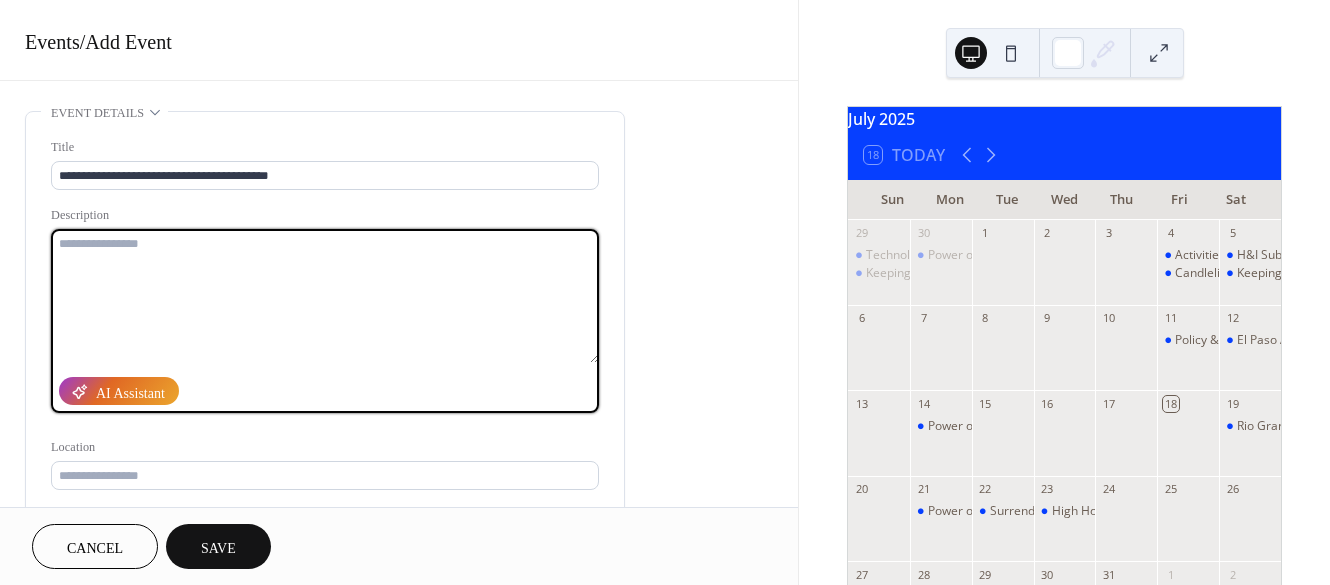 click at bounding box center (325, 296) 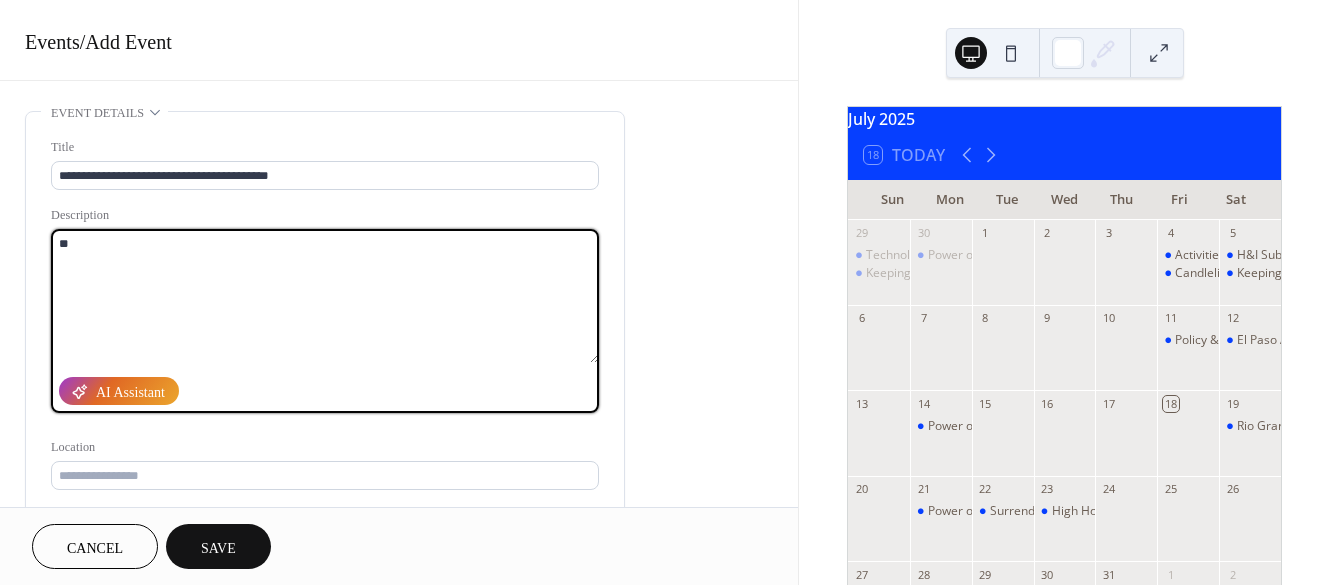 type on "*" 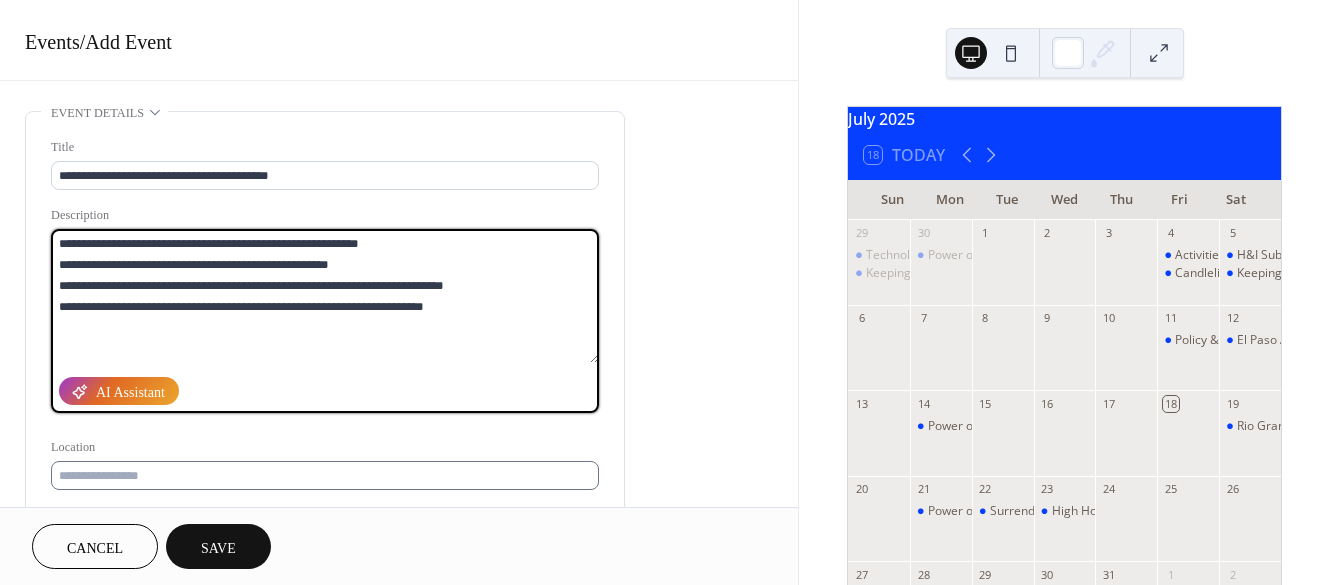type on "**********" 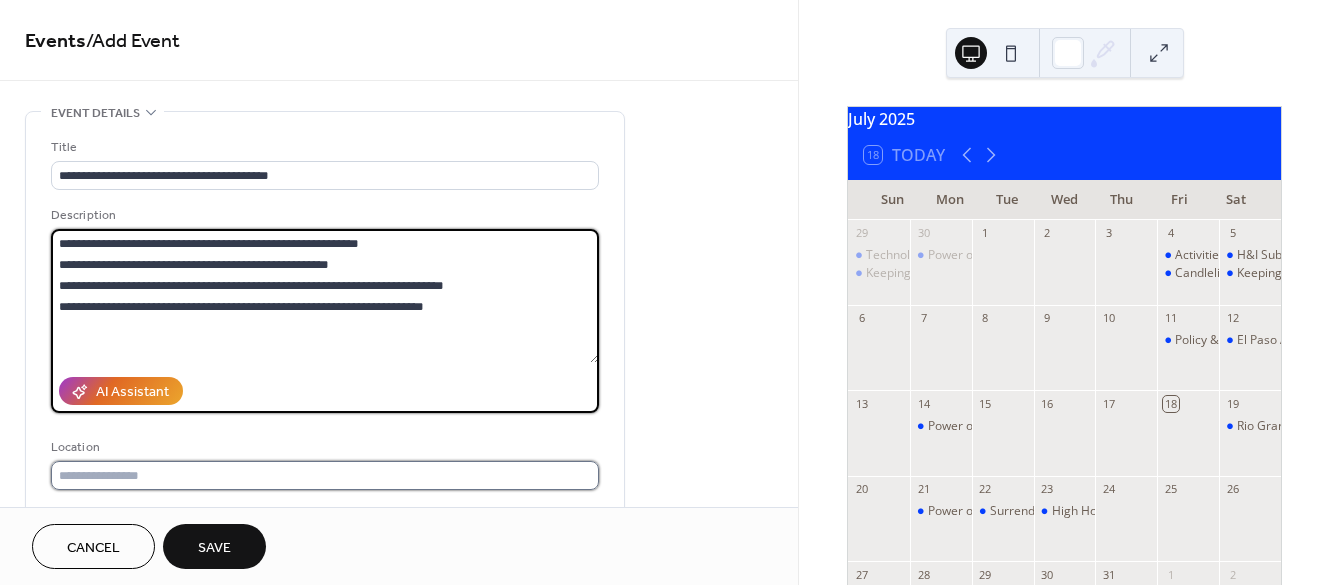 click at bounding box center [325, 475] 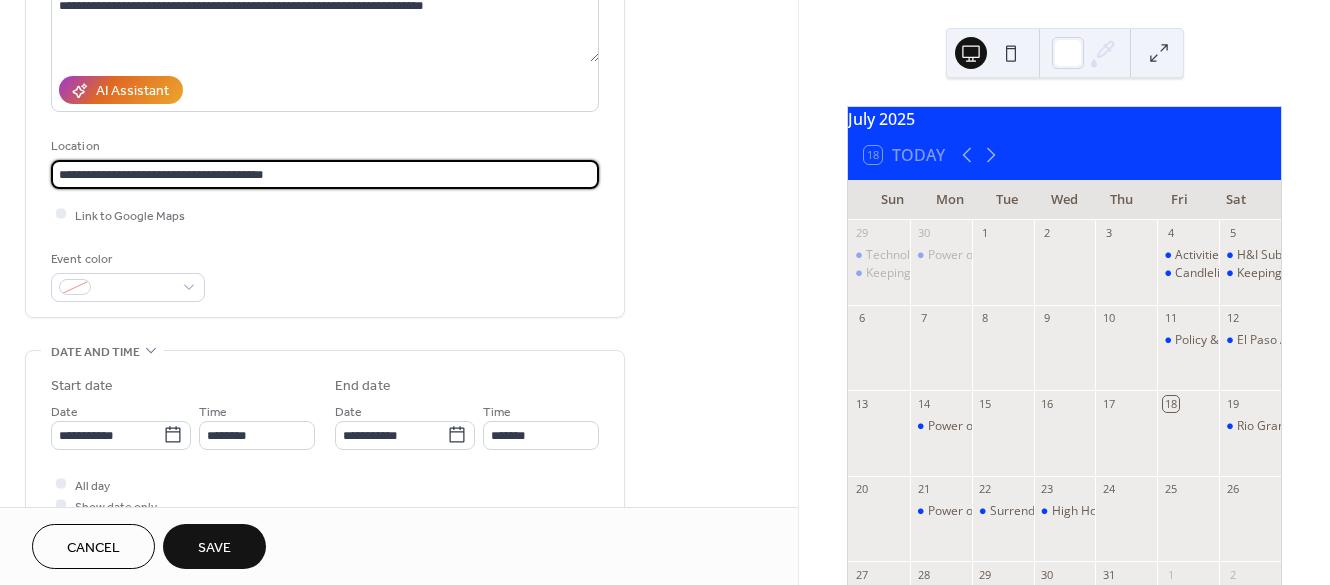 scroll, scrollTop: 302, scrollLeft: 0, axis: vertical 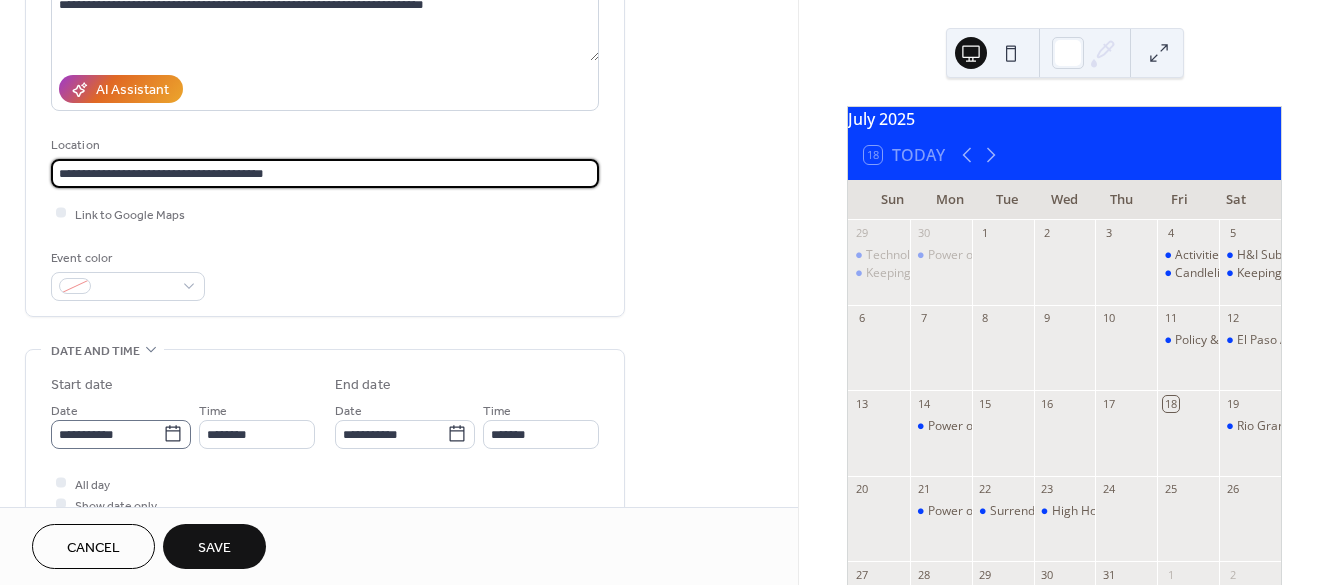 type on "**********" 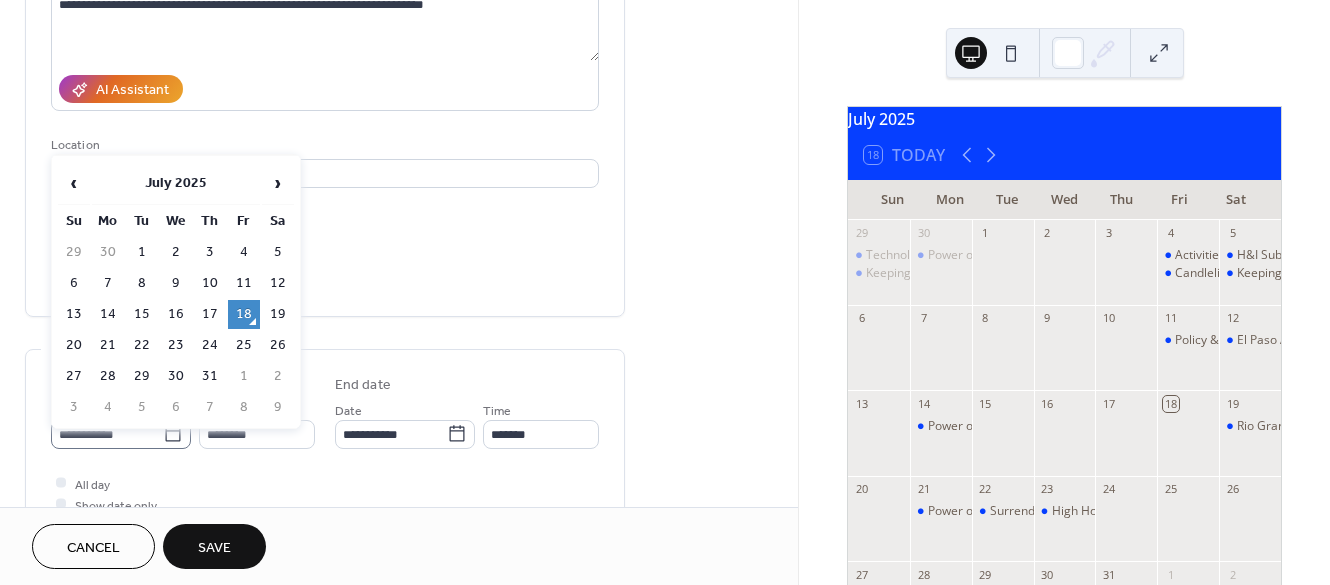 click 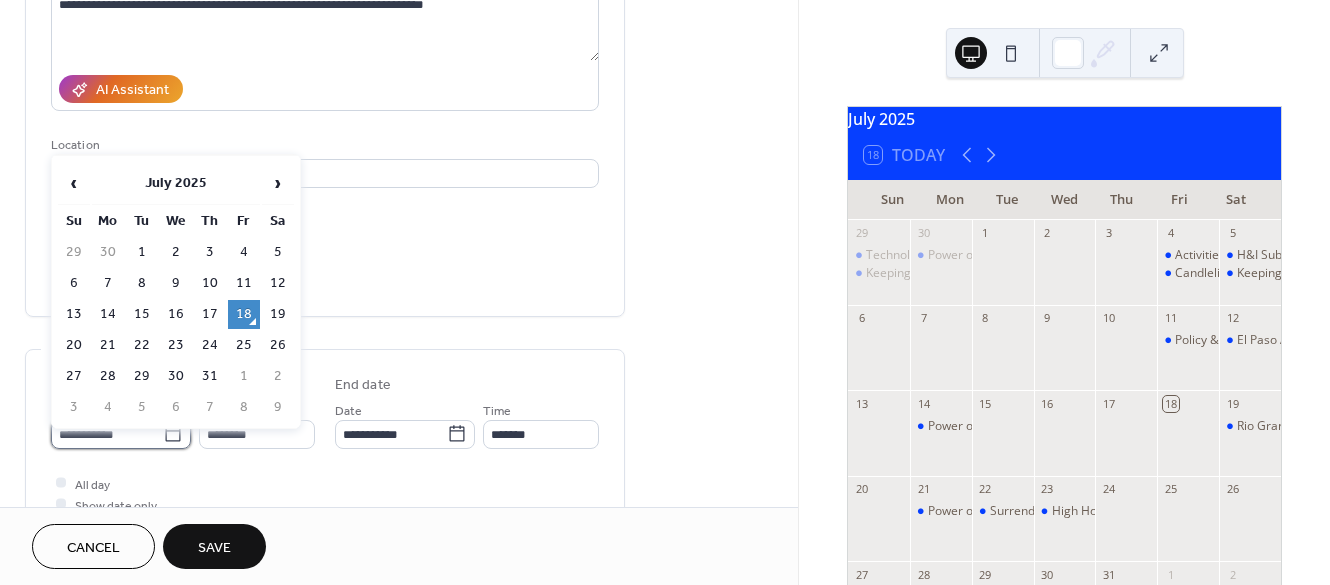 click on "**********" at bounding box center [107, 434] 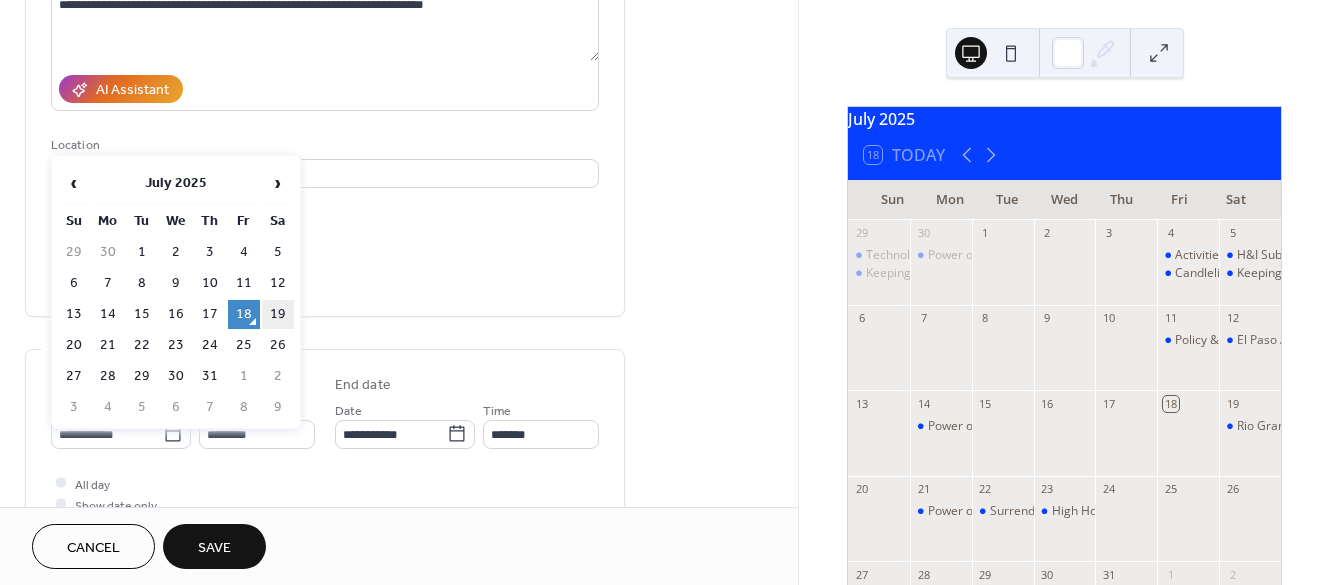 click on "19" at bounding box center (278, 314) 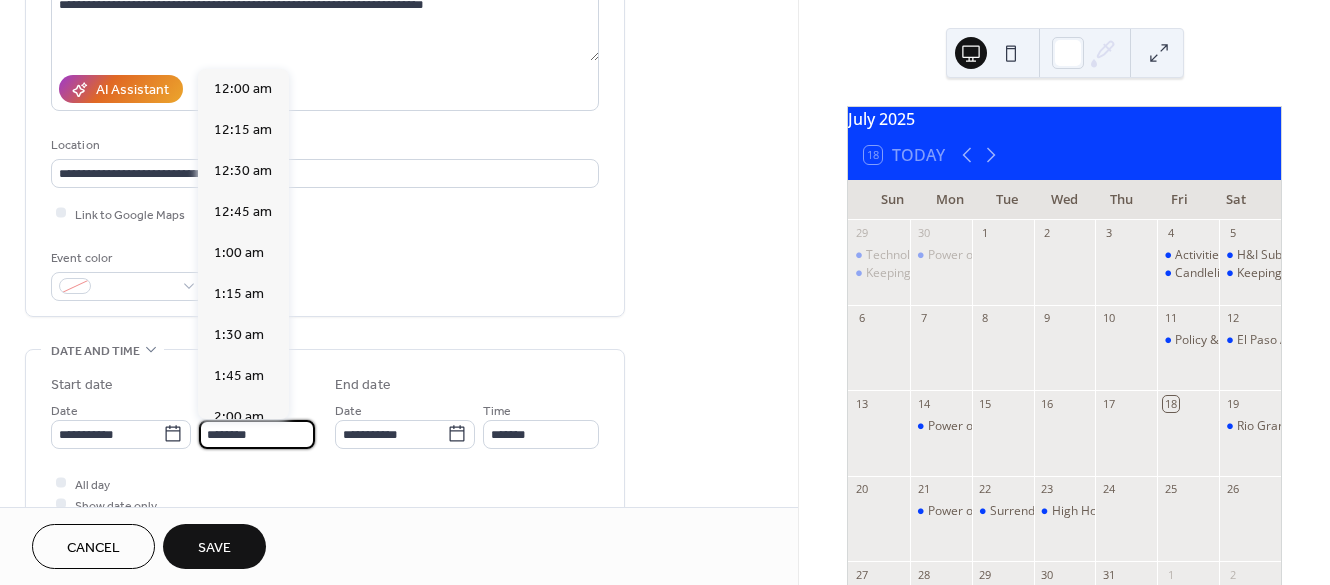 click on "********" at bounding box center [257, 434] 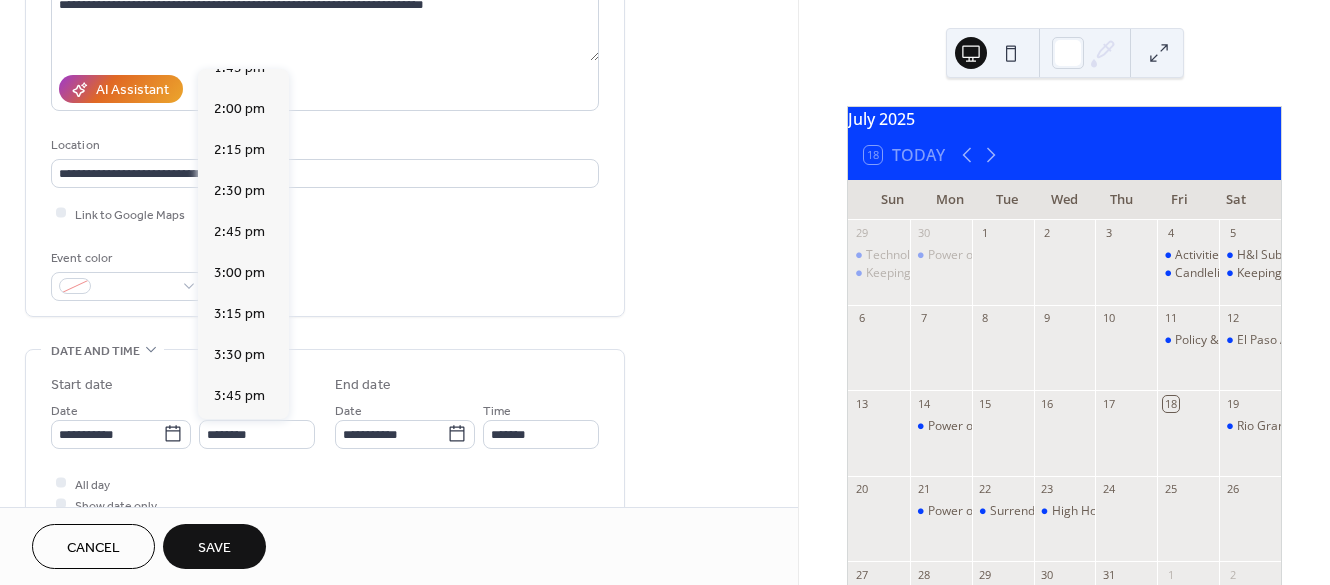 scroll, scrollTop: 2336, scrollLeft: 0, axis: vertical 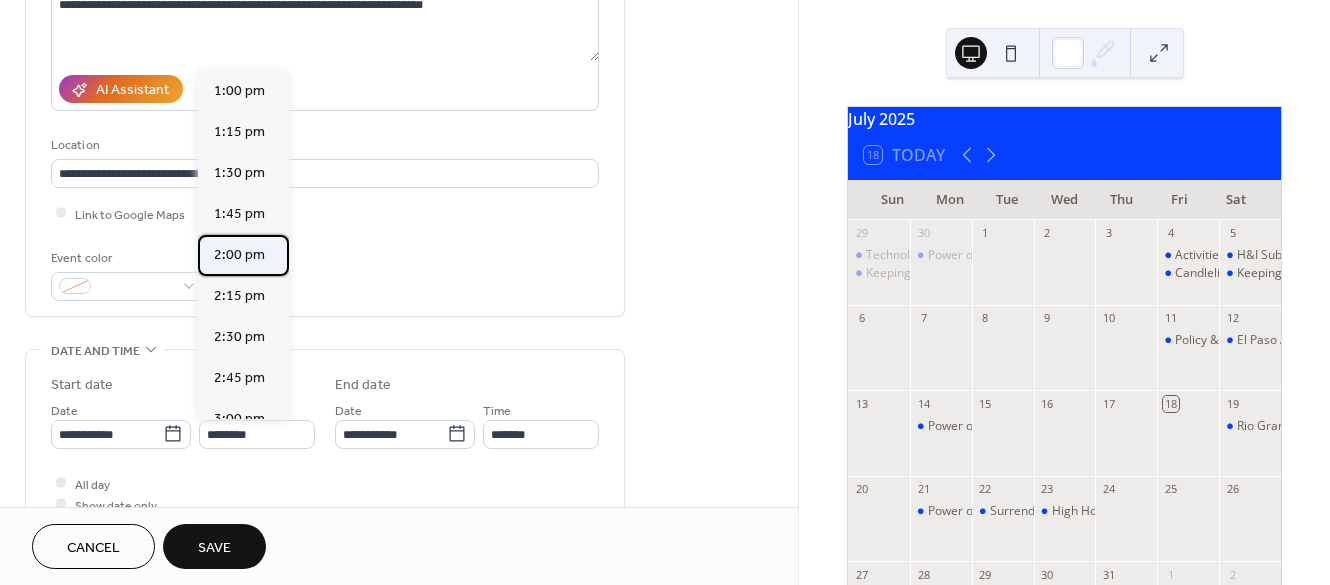 click on "2:00 pm" at bounding box center [239, 254] 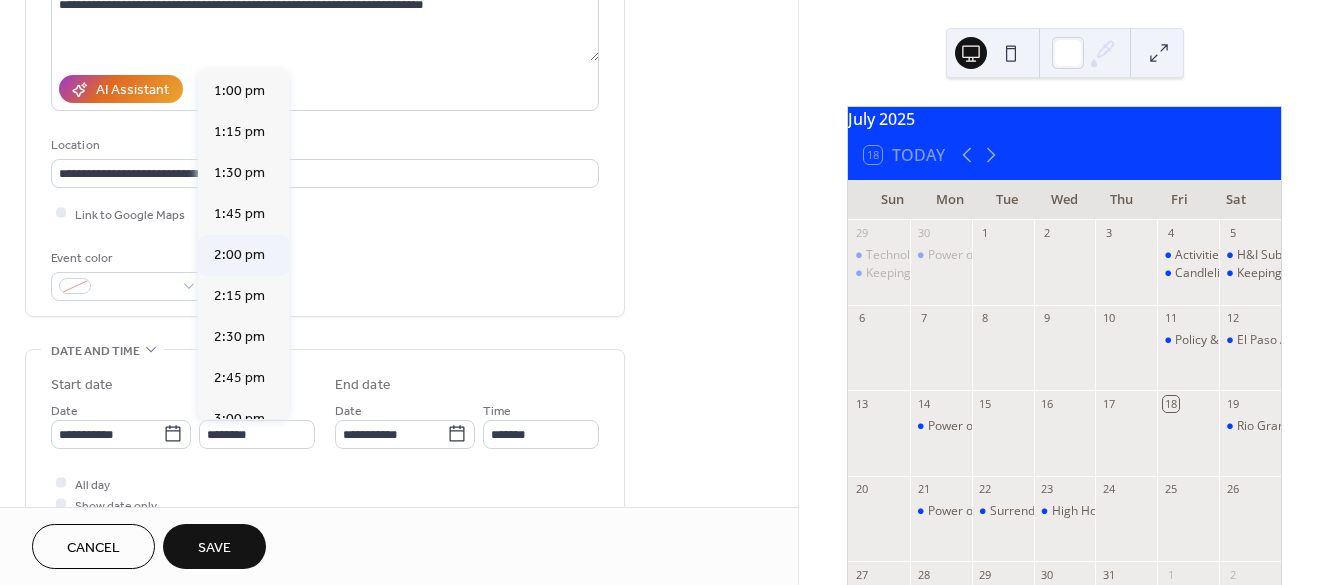 type on "*******" 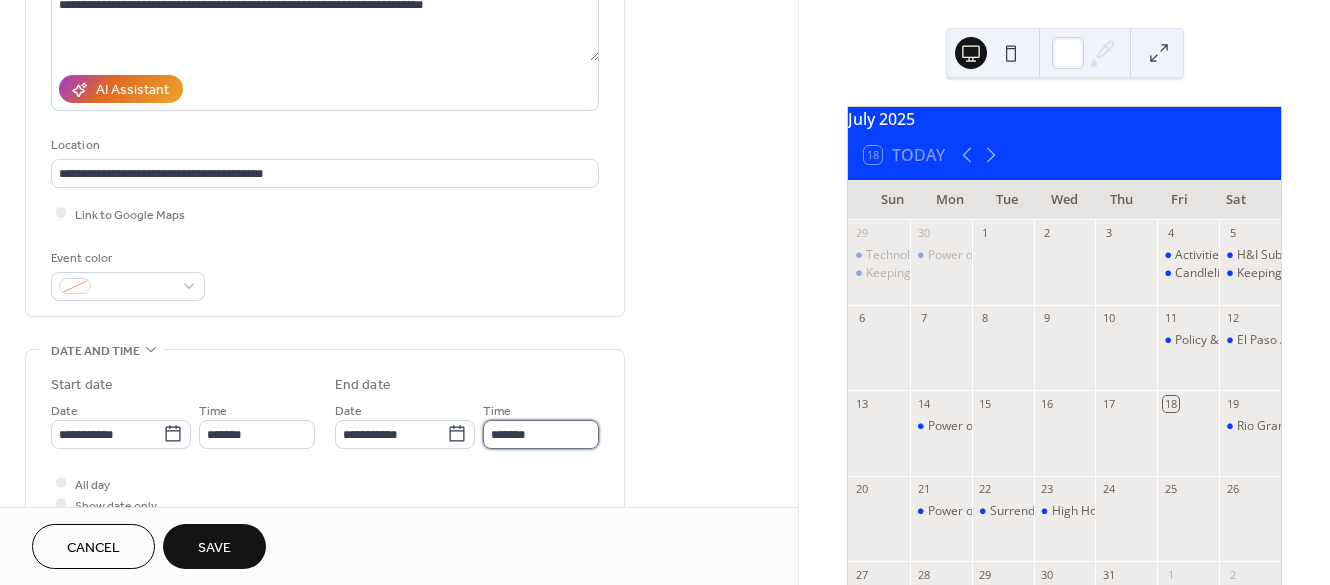 click on "*******" at bounding box center [541, 434] 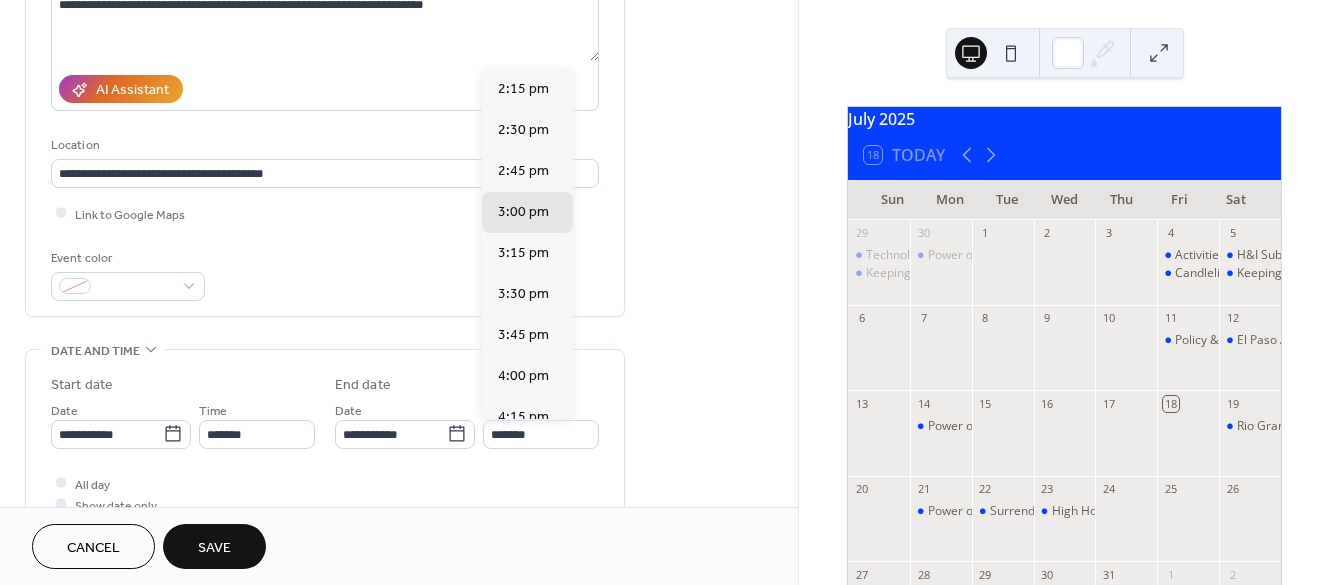 scroll, scrollTop: 306, scrollLeft: 0, axis: vertical 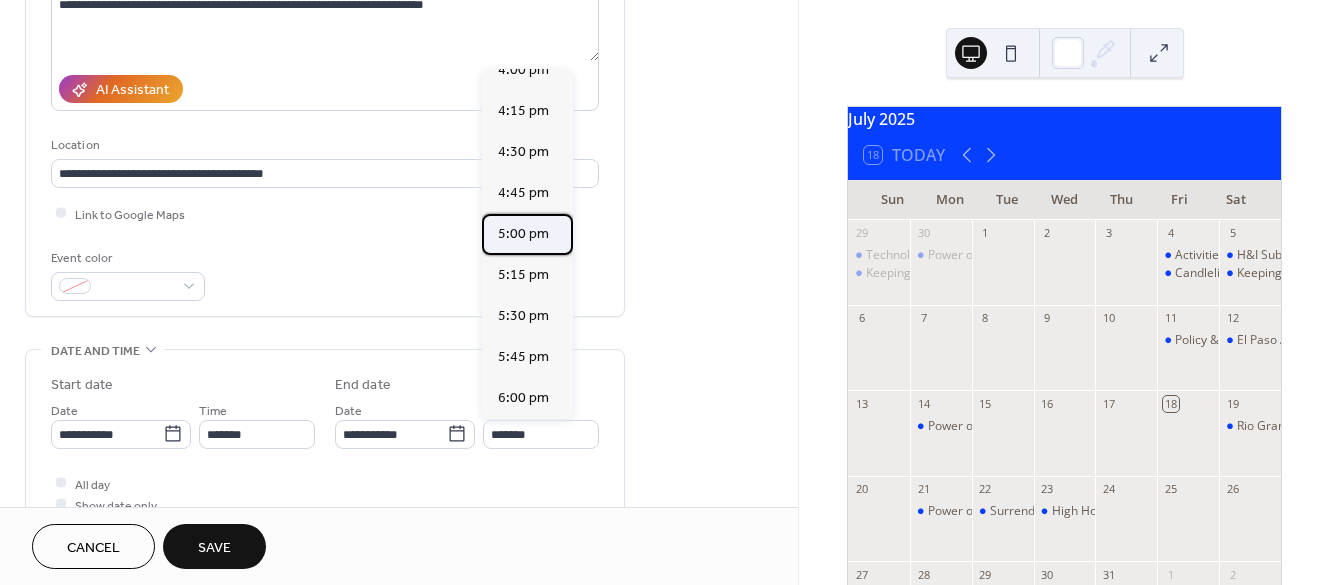 click on "5:00 pm" at bounding box center (523, 233) 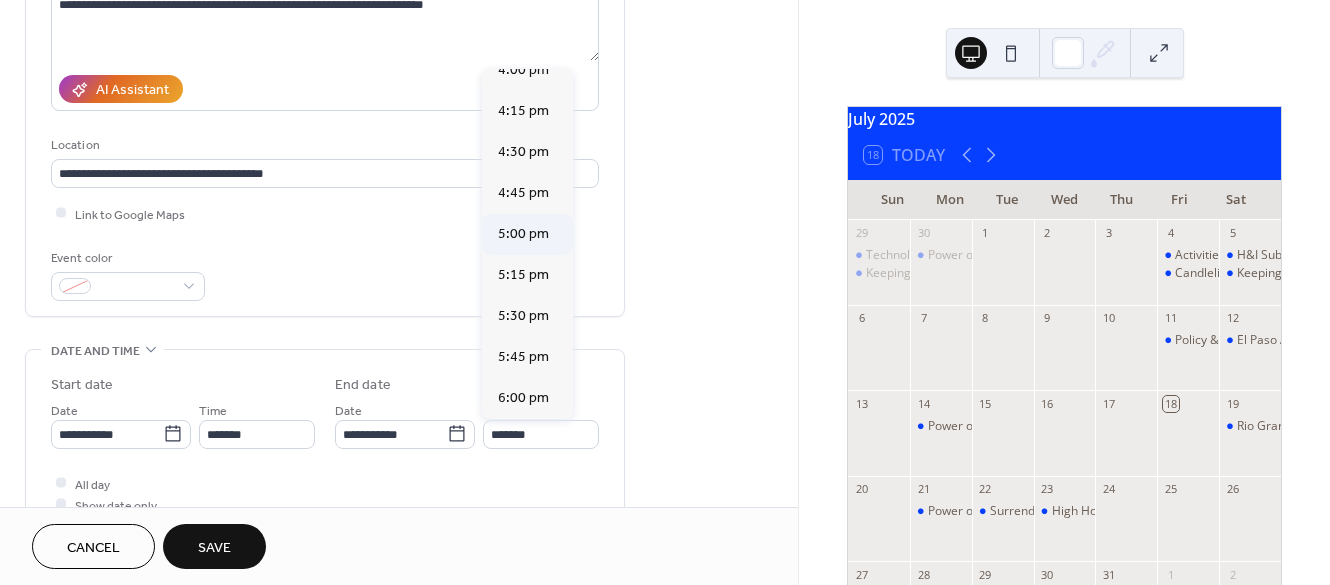 type on "*******" 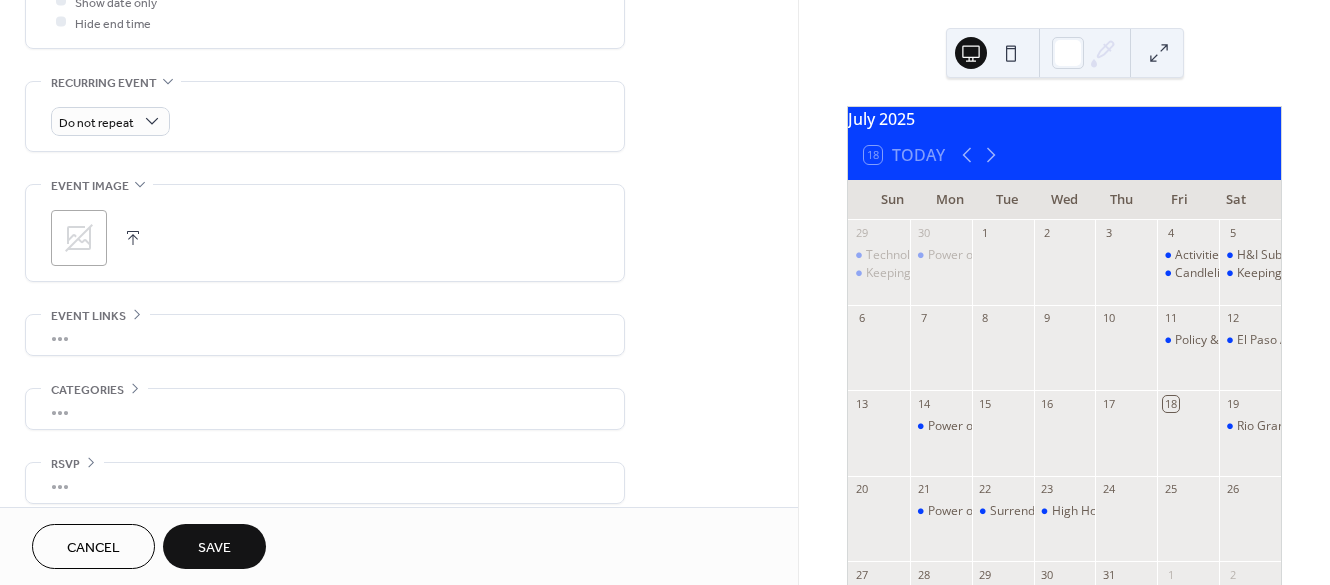 scroll, scrollTop: 809, scrollLeft: 0, axis: vertical 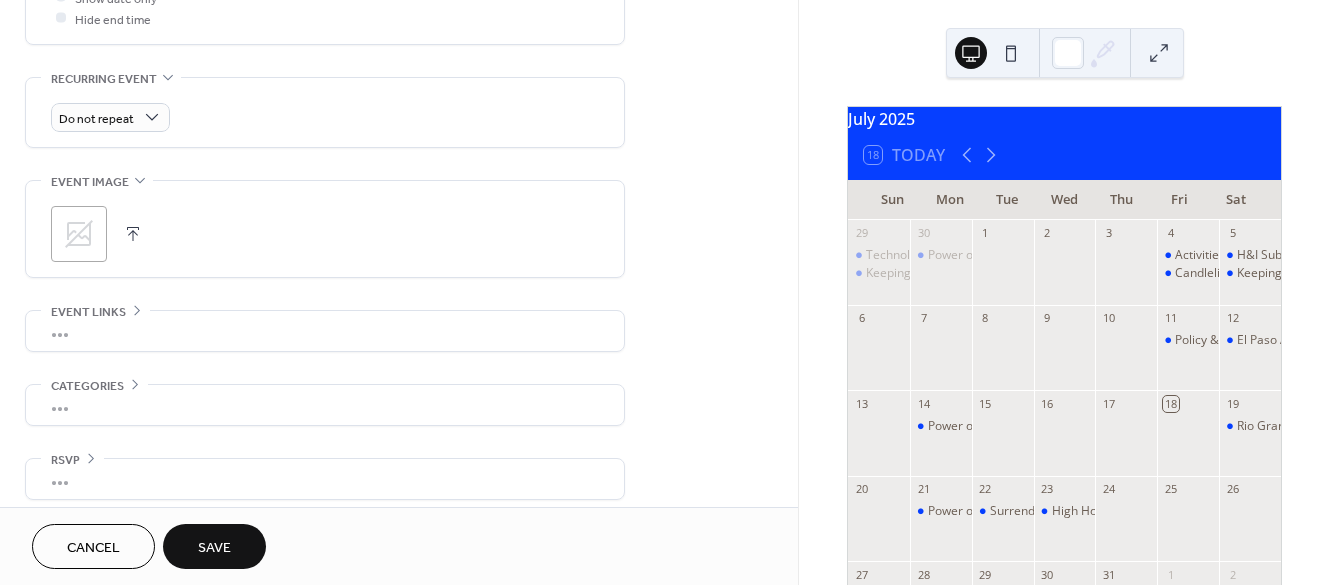 click on "Save" at bounding box center [214, 548] 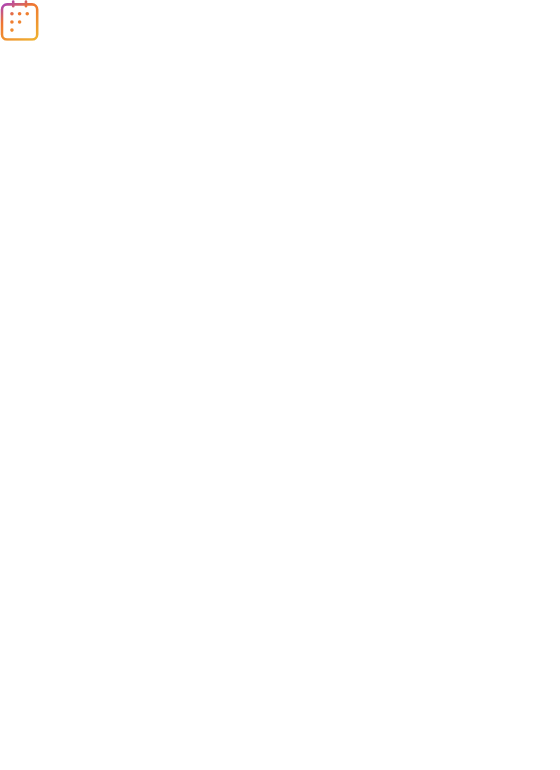scroll, scrollTop: 0, scrollLeft: 0, axis: both 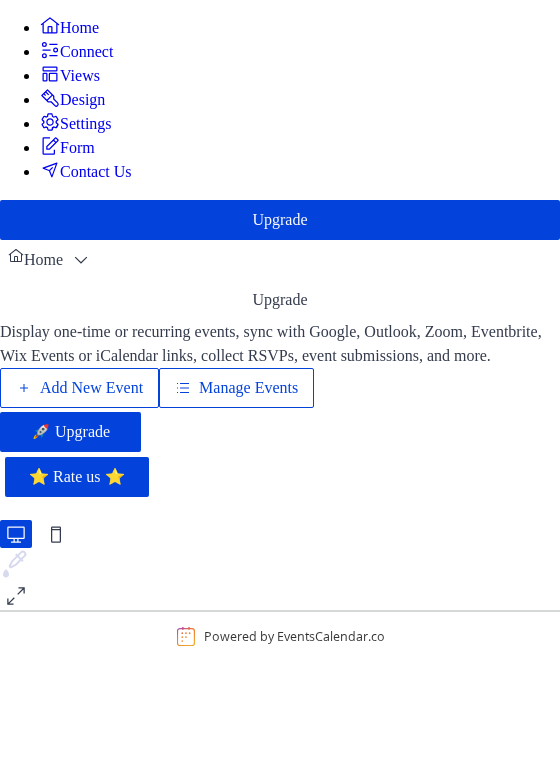 click on "Manage Events" at bounding box center (248, 388) 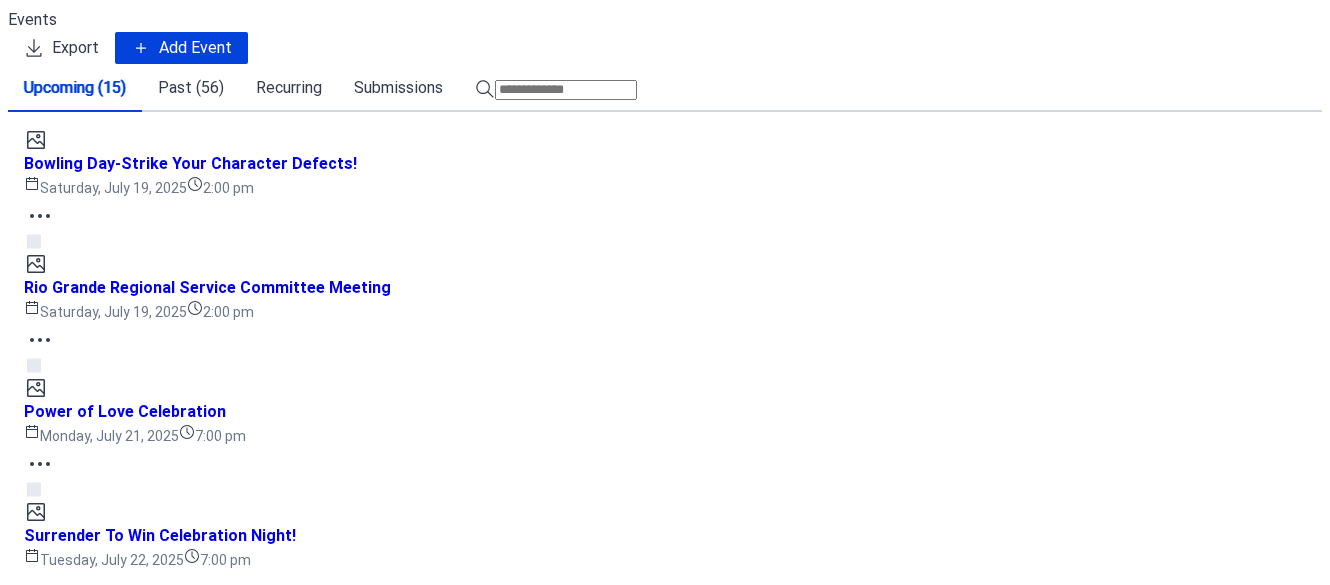 scroll, scrollTop: 0, scrollLeft: 0, axis: both 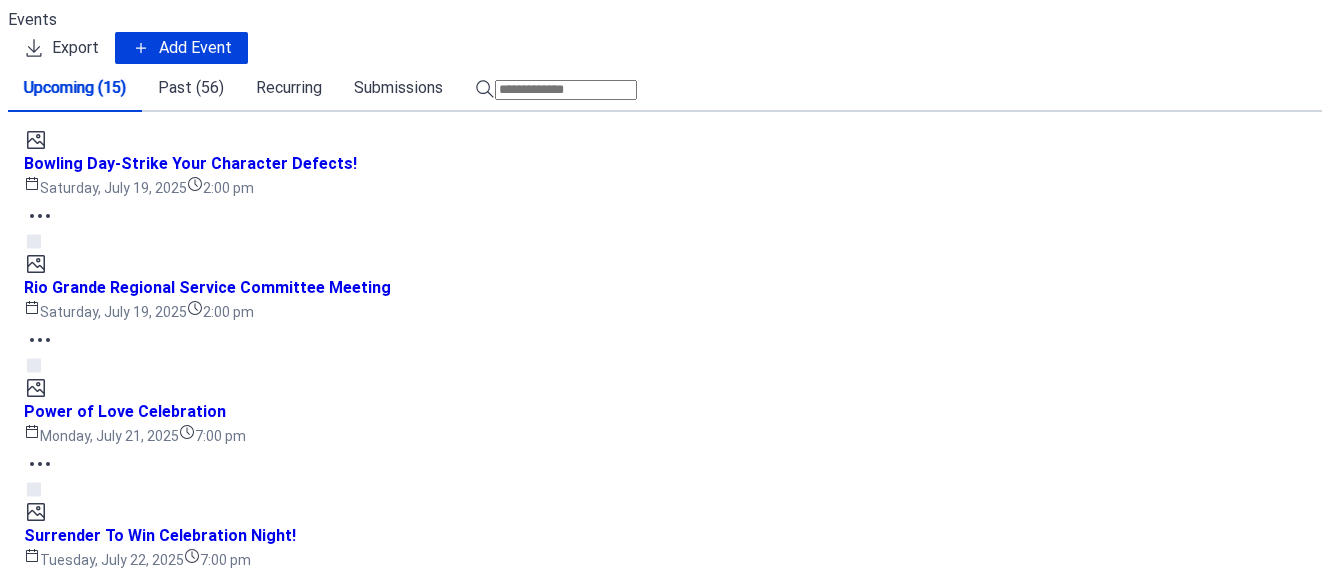 click on "Surrender To Win Celebration Night" at bounding box center (158, 1280) 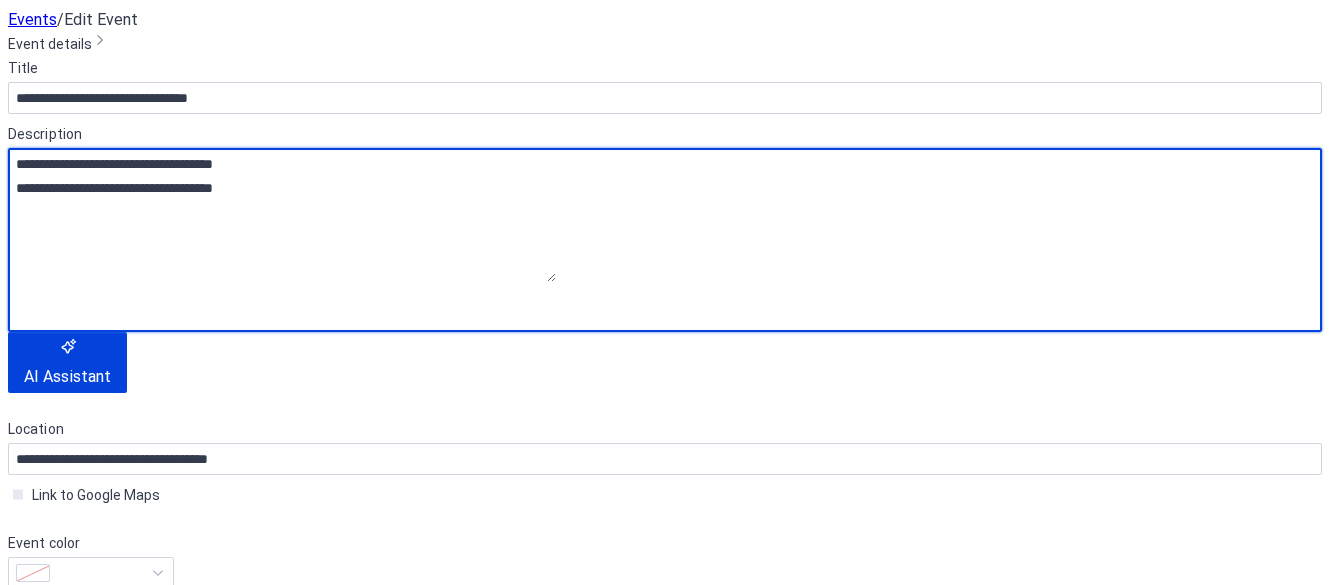 click on "**********" at bounding box center [282, 215] 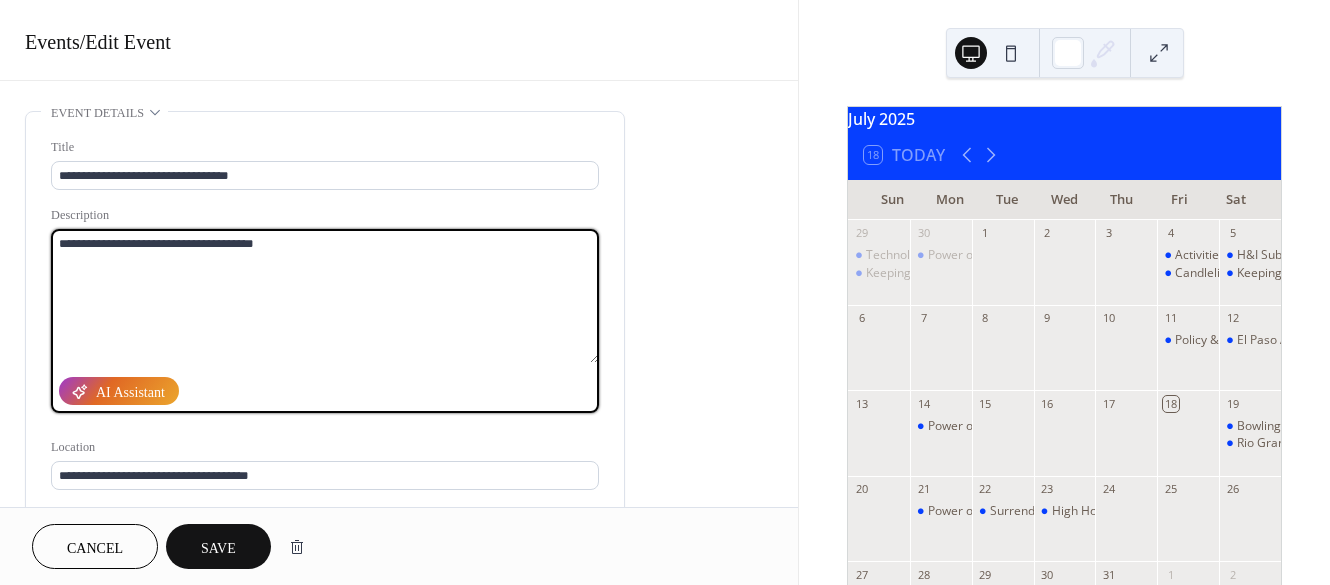 type on "**********" 